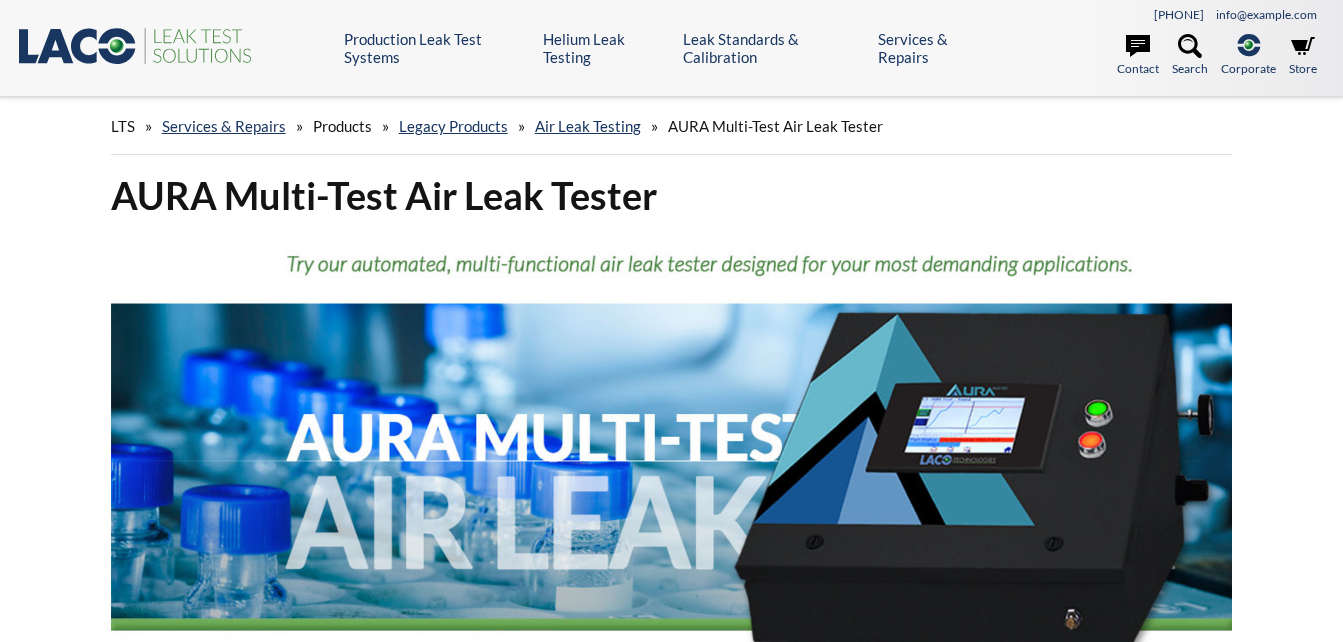 scroll, scrollTop: 0, scrollLeft: 0, axis: both 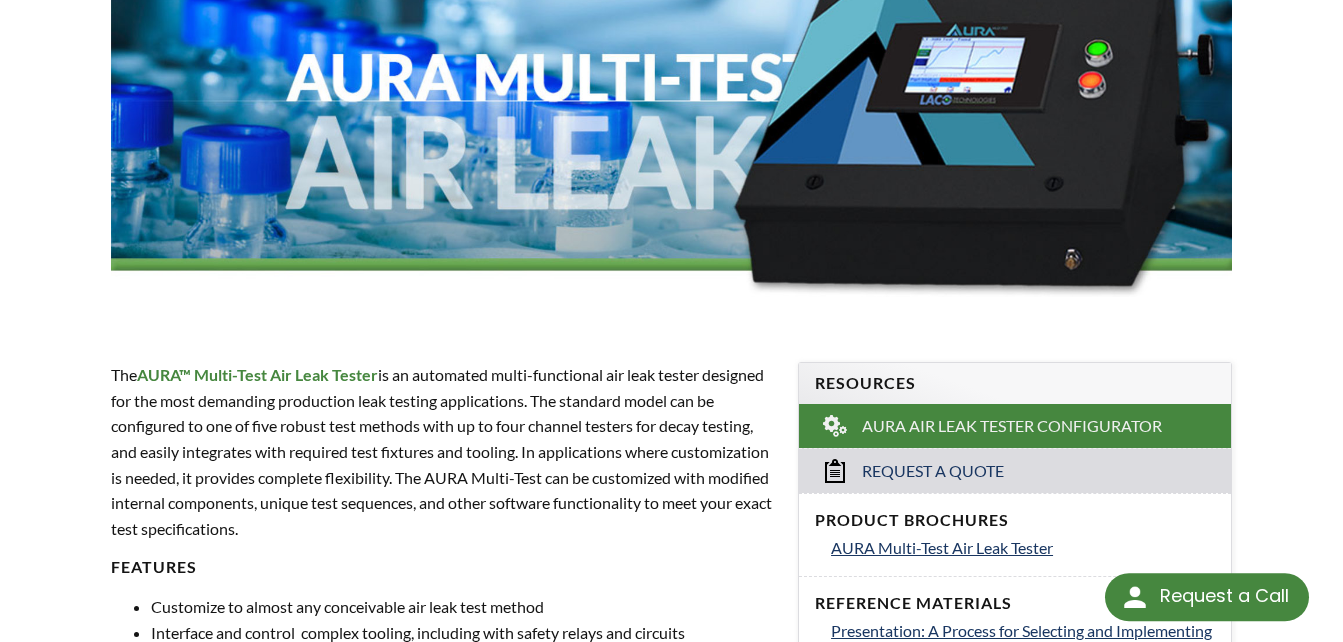 select 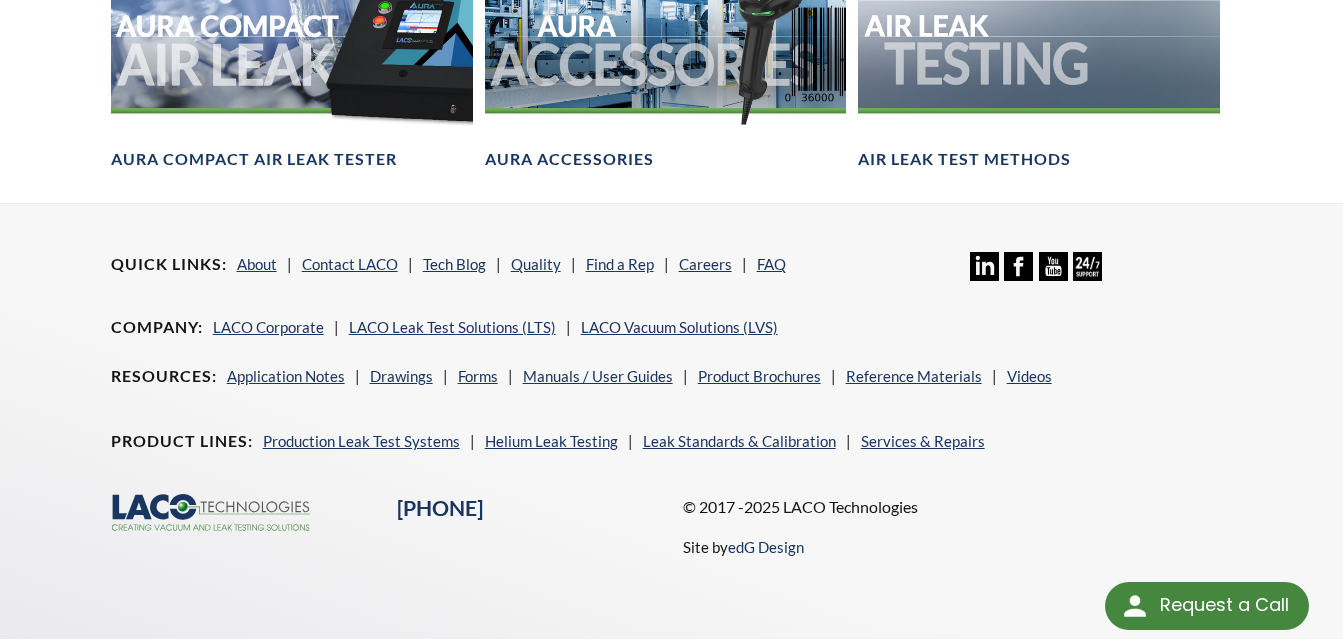 scroll, scrollTop: 2447, scrollLeft: 0, axis: vertical 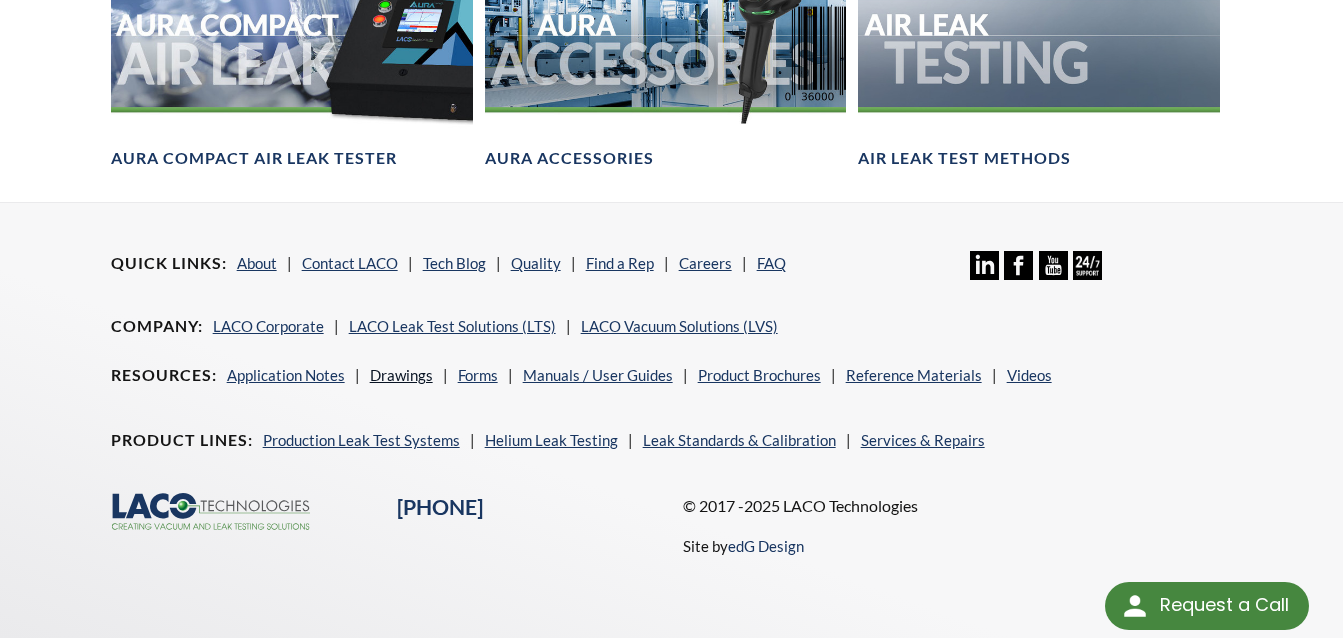 click on "Drawings" at bounding box center [401, 375] 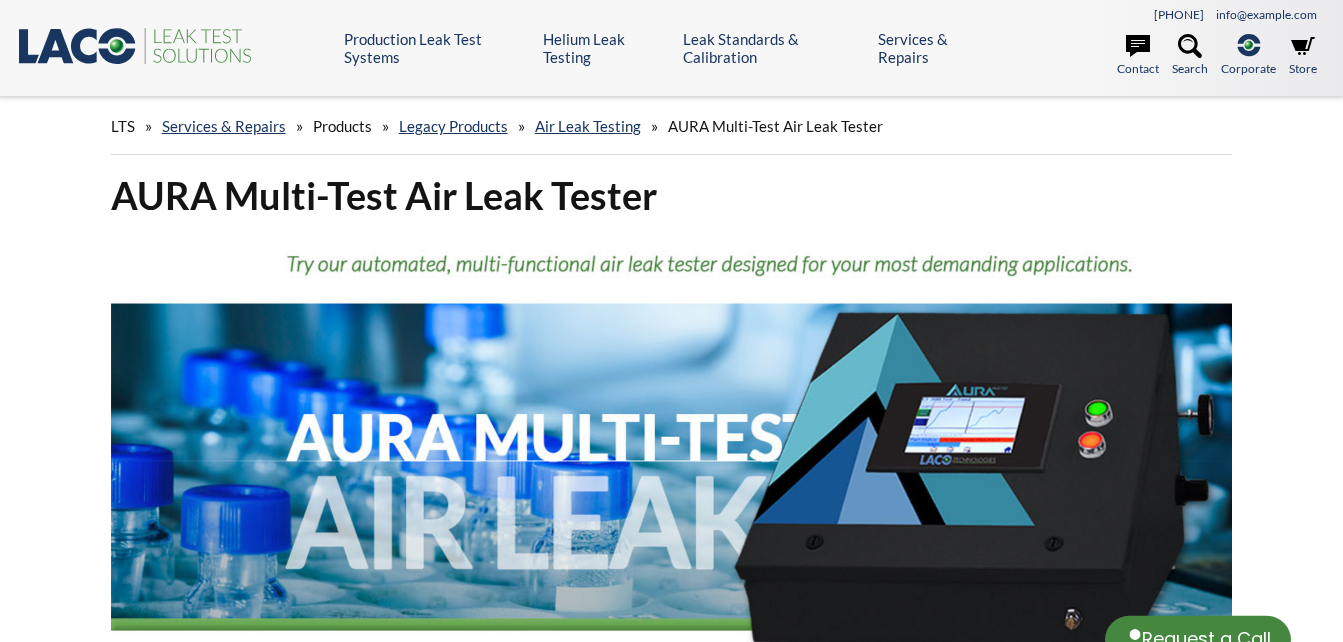 scroll, scrollTop: 0, scrollLeft: 0, axis: both 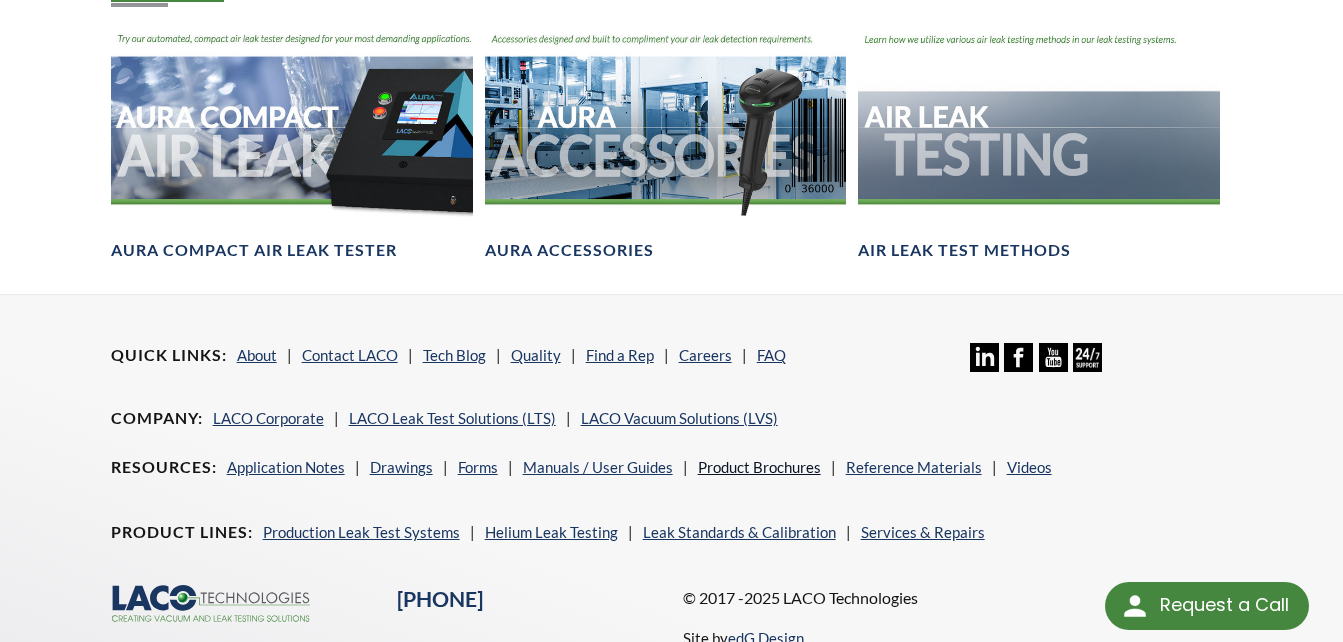click on "Product Brochures" at bounding box center (759, 467) 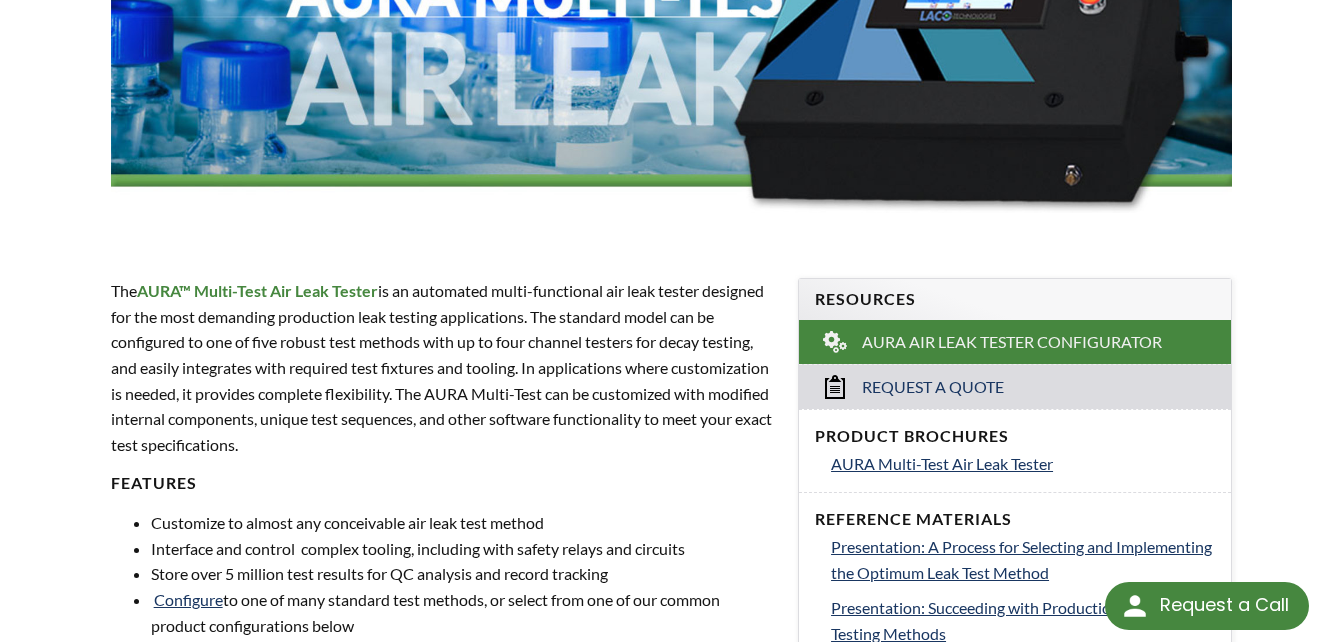 scroll, scrollTop: 445, scrollLeft: 0, axis: vertical 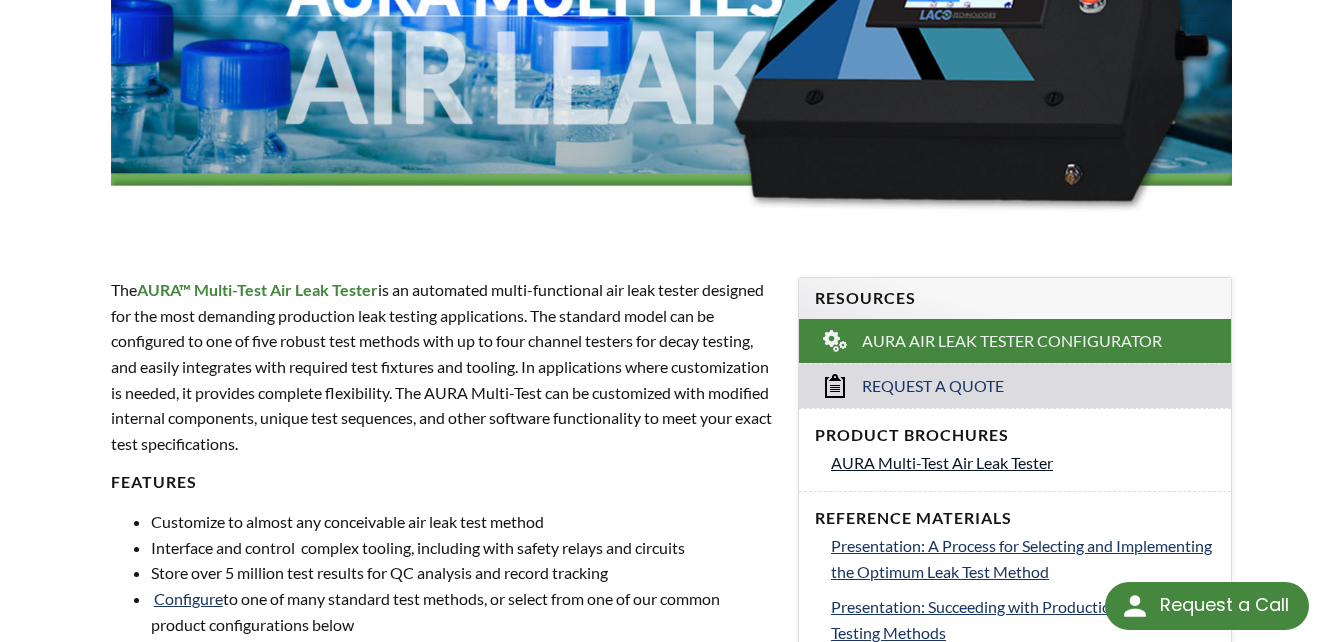 click on "AURA Multi-Test Air Leak Tester" at bounding box center (942, 462) 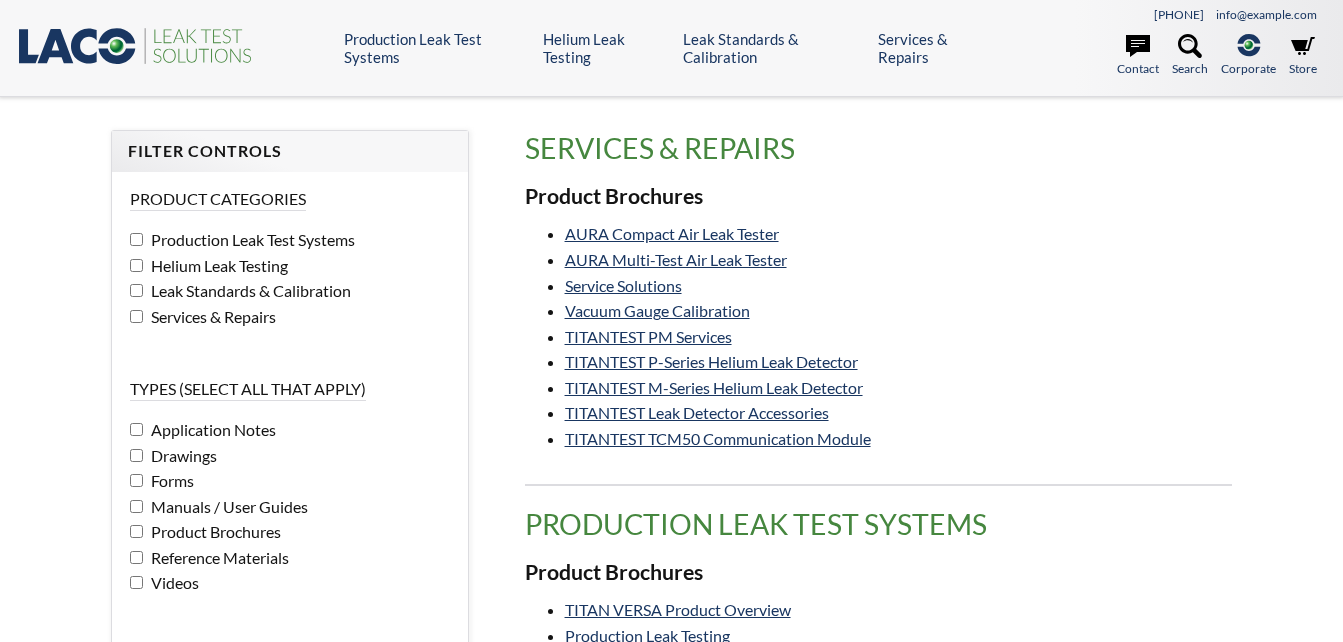 scroll, scrollTop: 0, scrollLeft: 0, axis: both 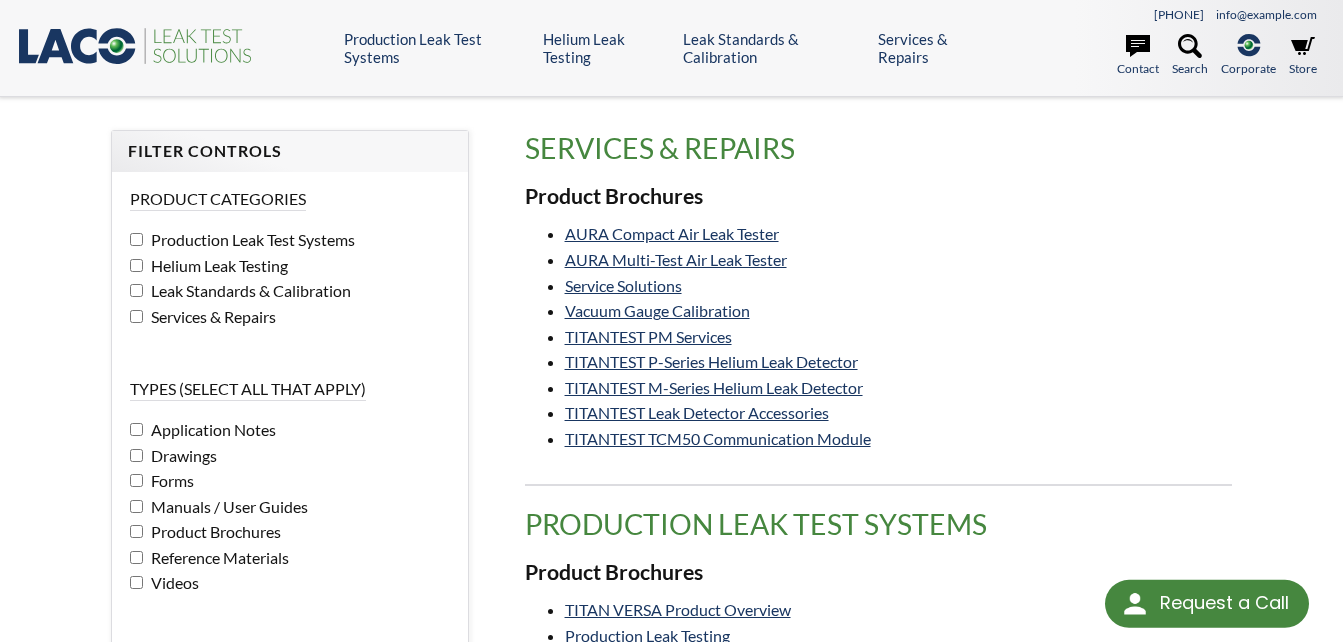 select 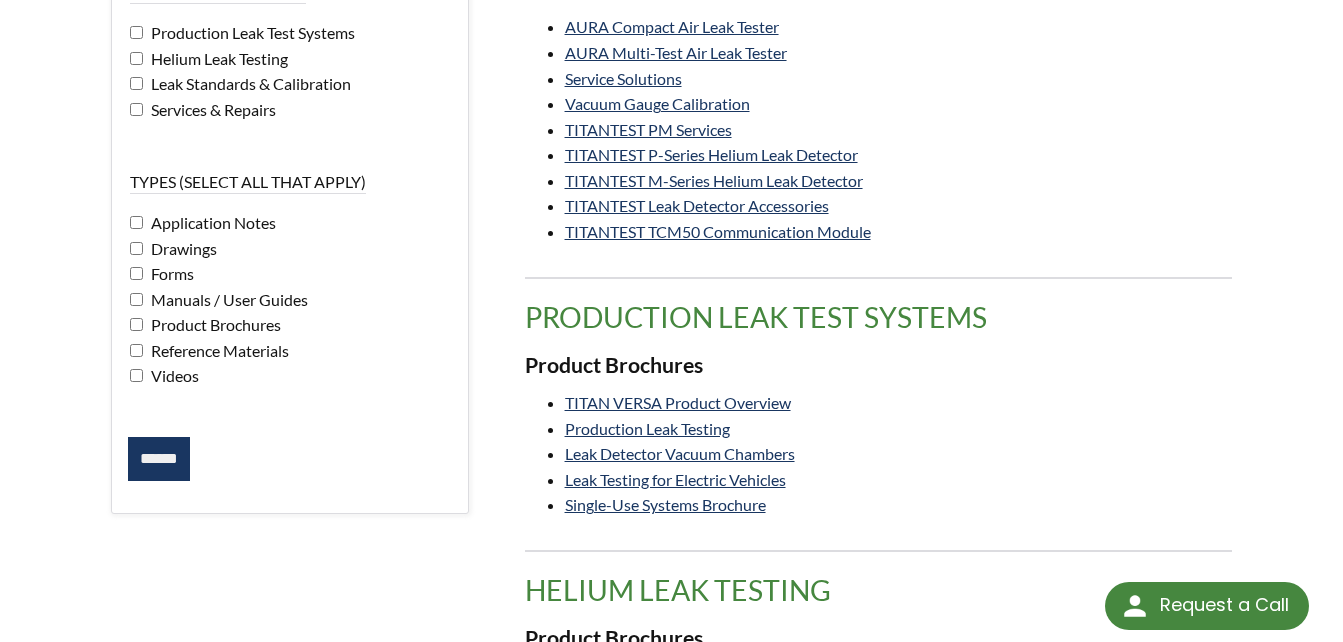 scroll, scrollTop: 0, scrollLeft: 0, axis: both 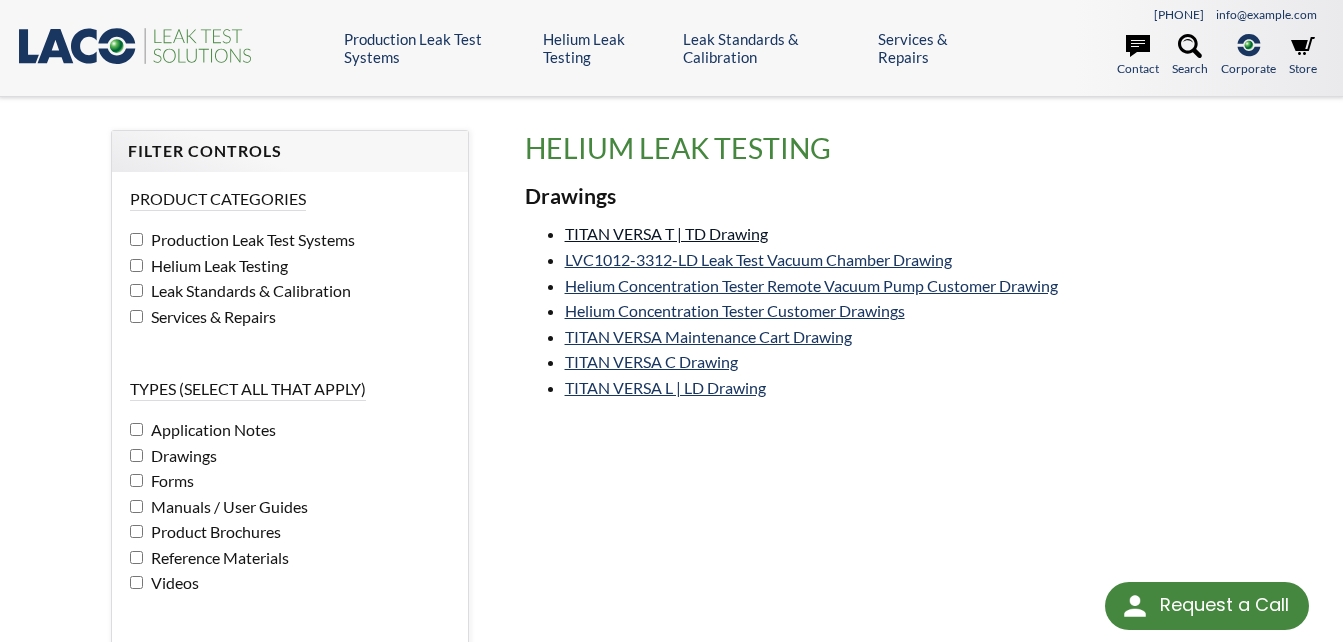 click on "TITAN VERSA T | TD Drawing" at bounding box center [666, 233] 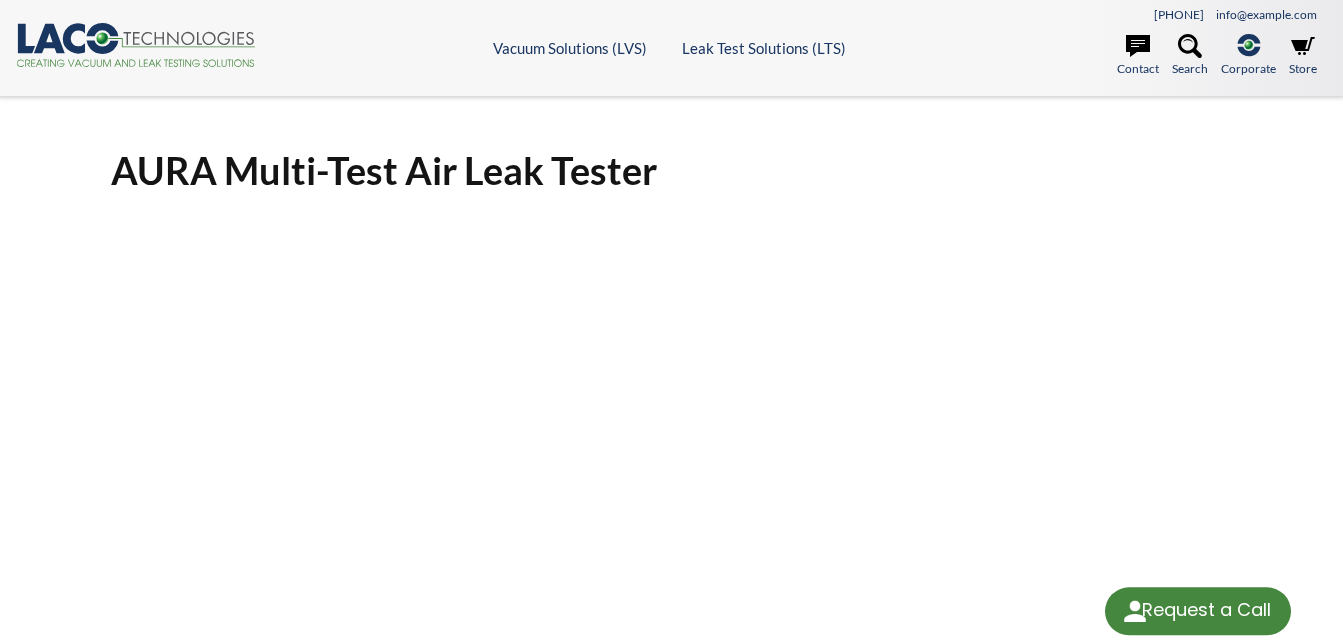 scroll, scrollTop: 0, scrollLeft: 0, axis: both 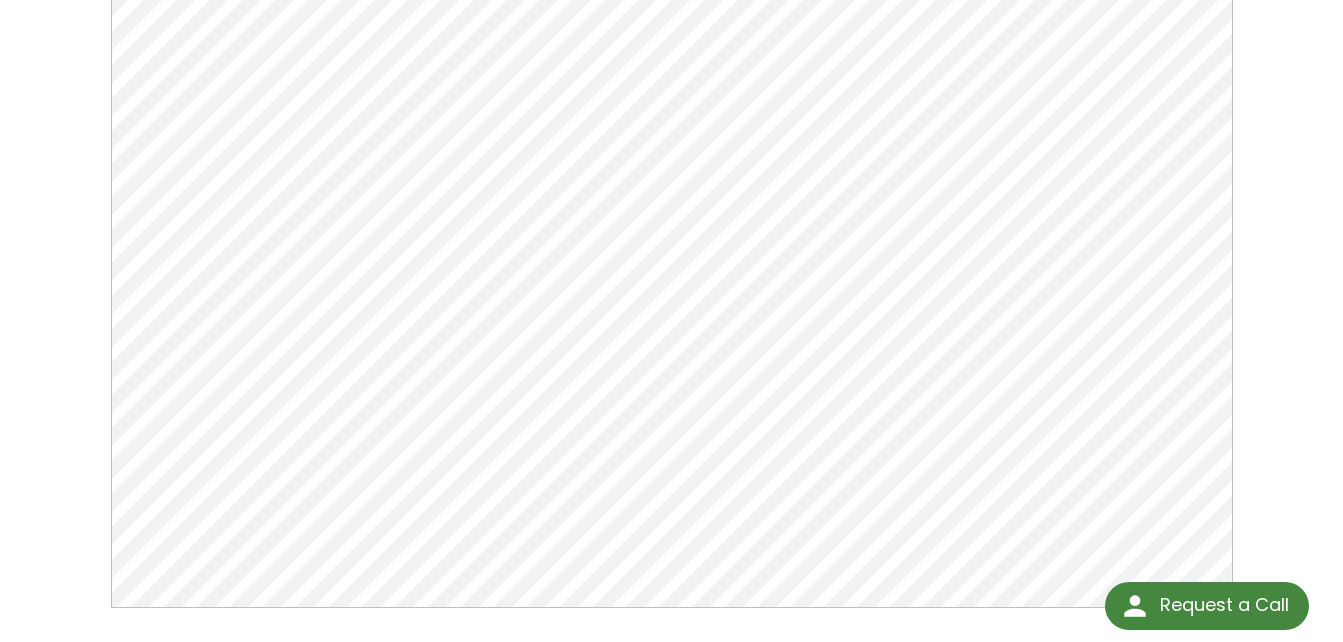 select 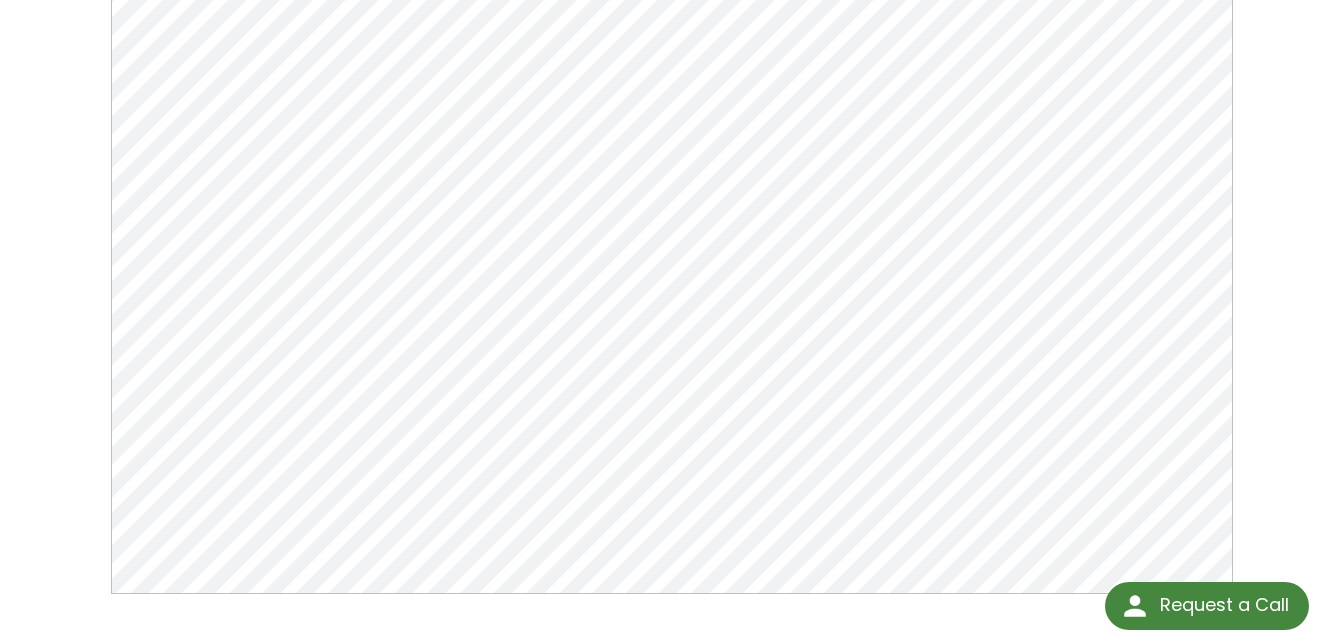 scroll, scrollTop: 282, scrollLeft: 0, axis: vertical 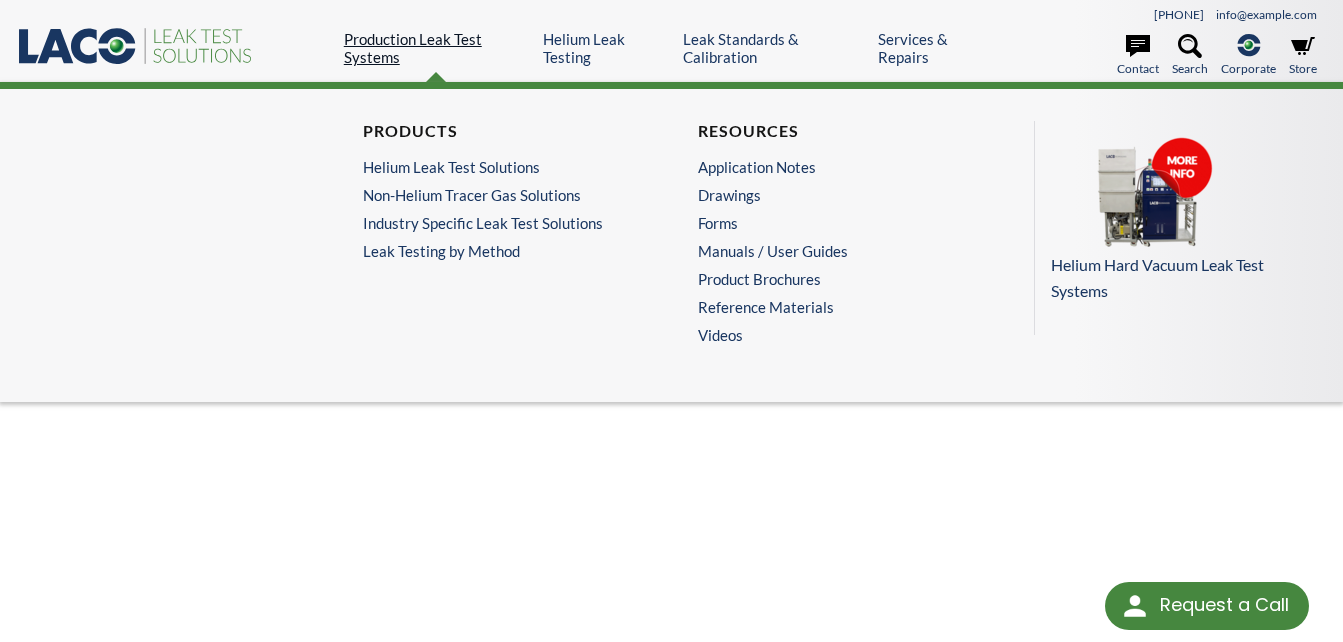 click on "Production Leak Test Systems" at bounding box center [436, 48] 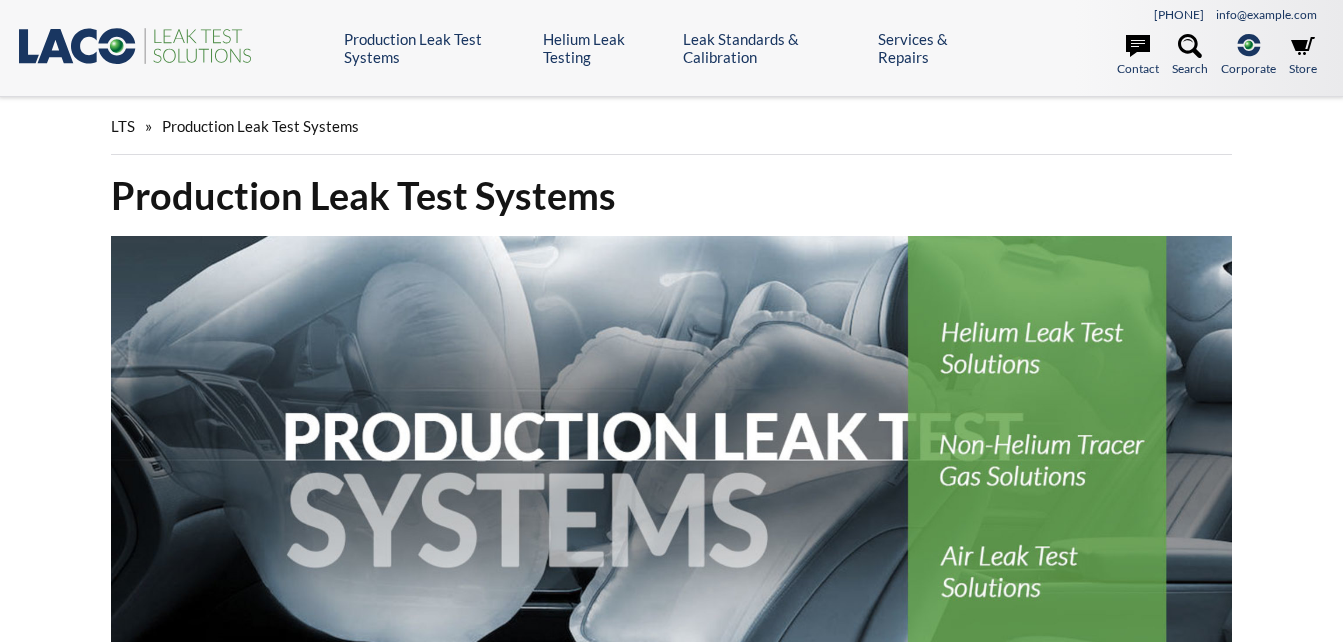 scroll, scrollTop: 0, scrollLeft: 0, axis: both 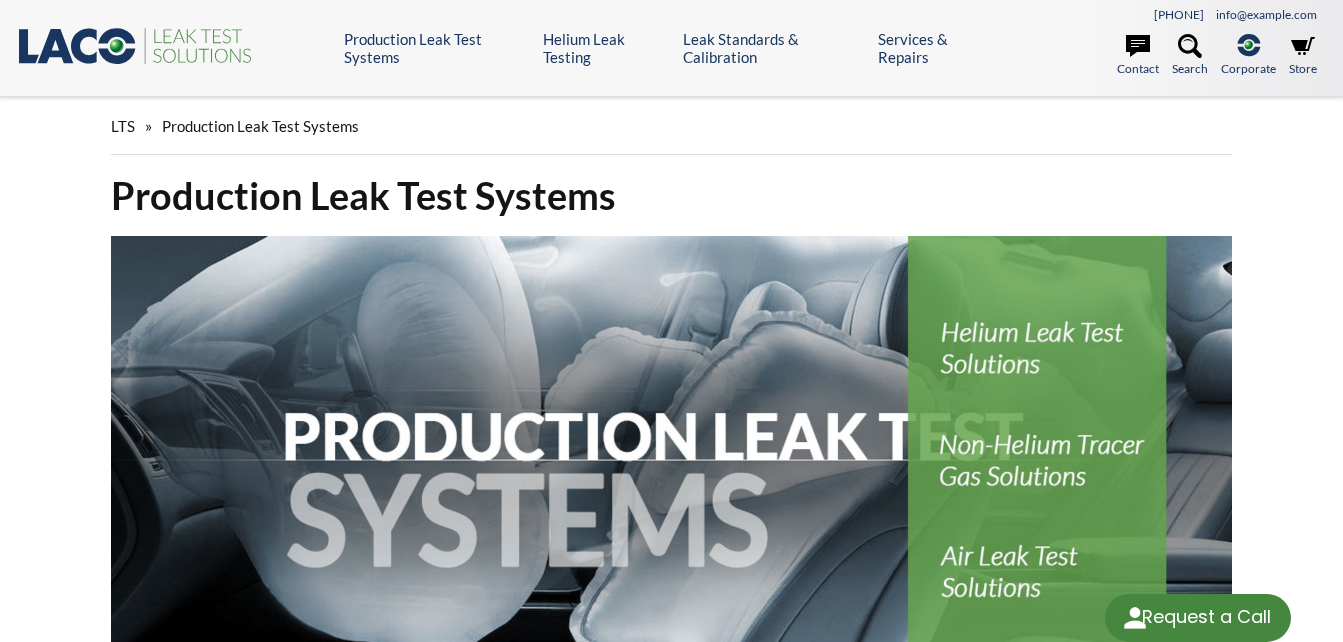 select 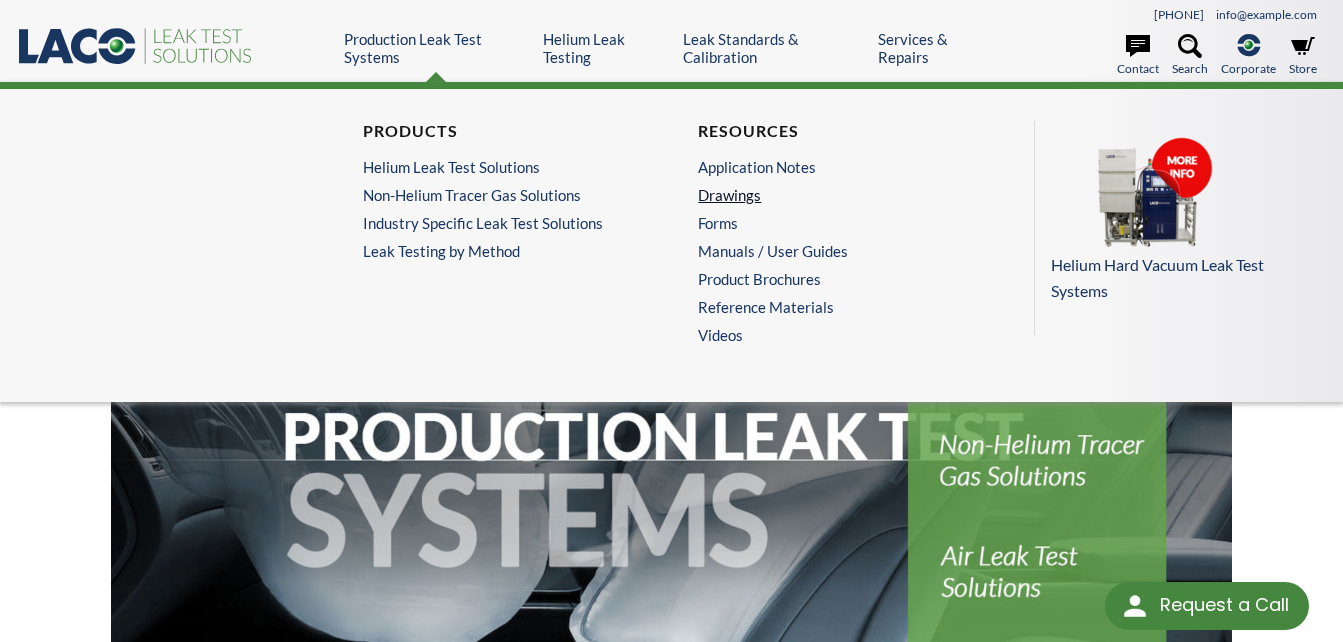 click on "Drawings" at bounding box center [834, 195] 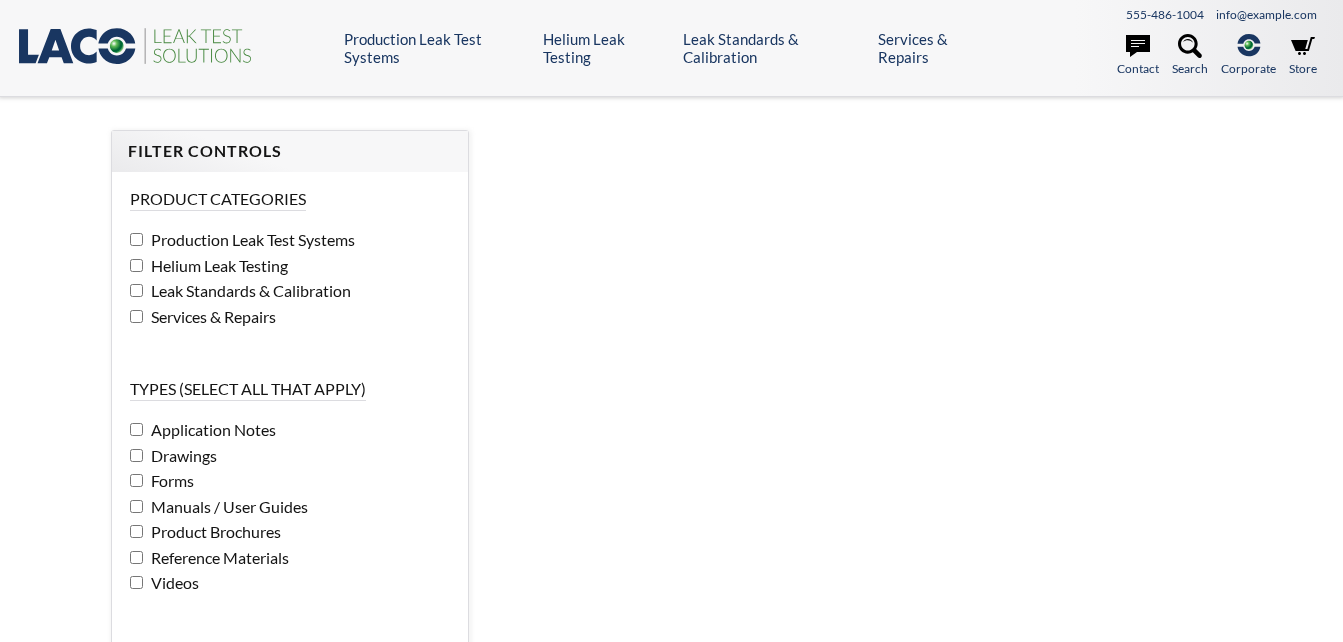 scroll, scrollTop: 0, scrollLeft: 0, axis: both 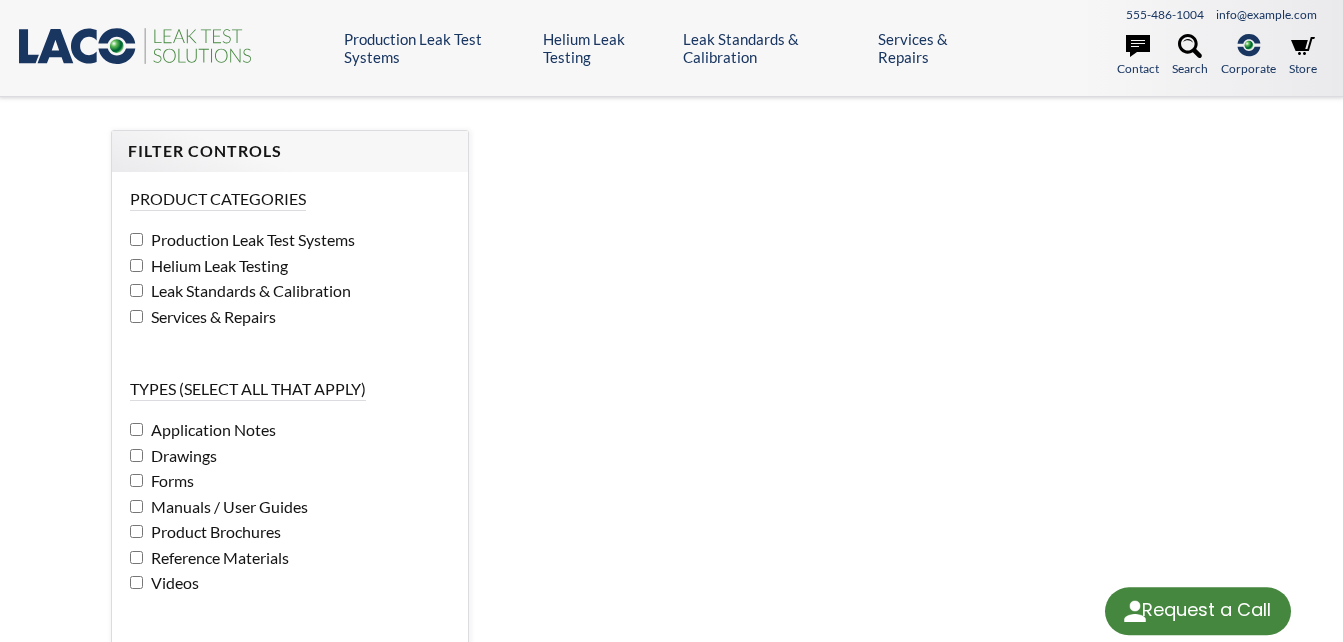 select 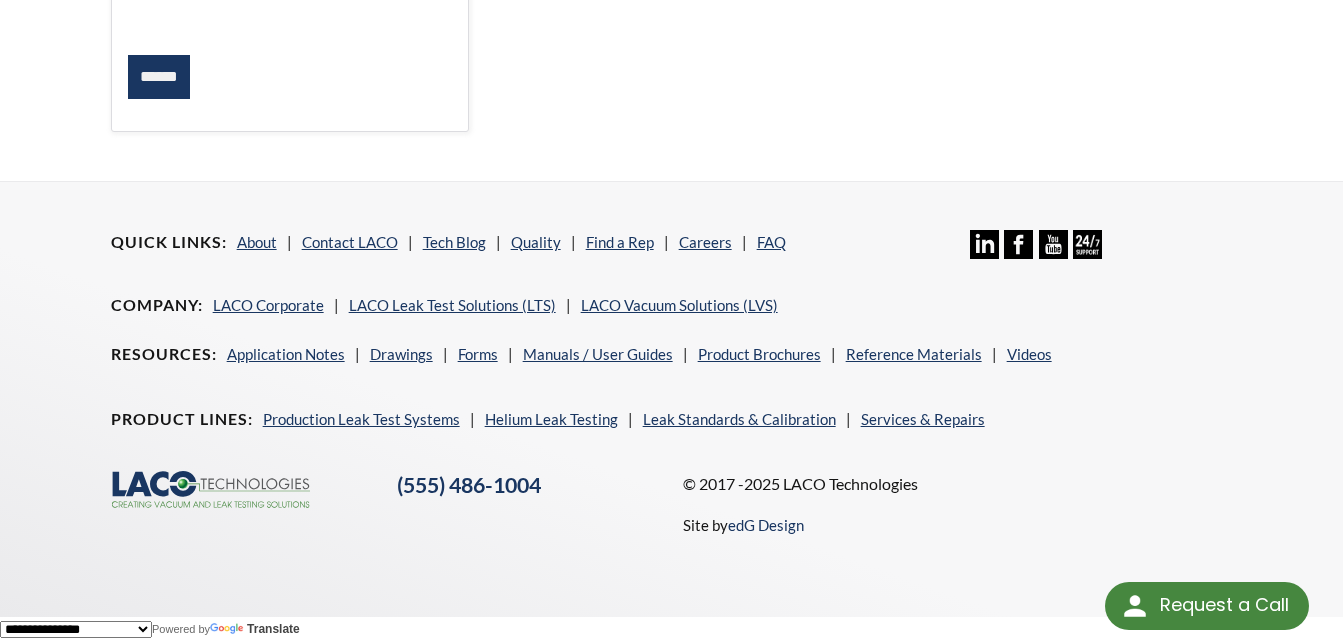 scroll, scrollTop: 0, scrollLeft: 0, axis: both 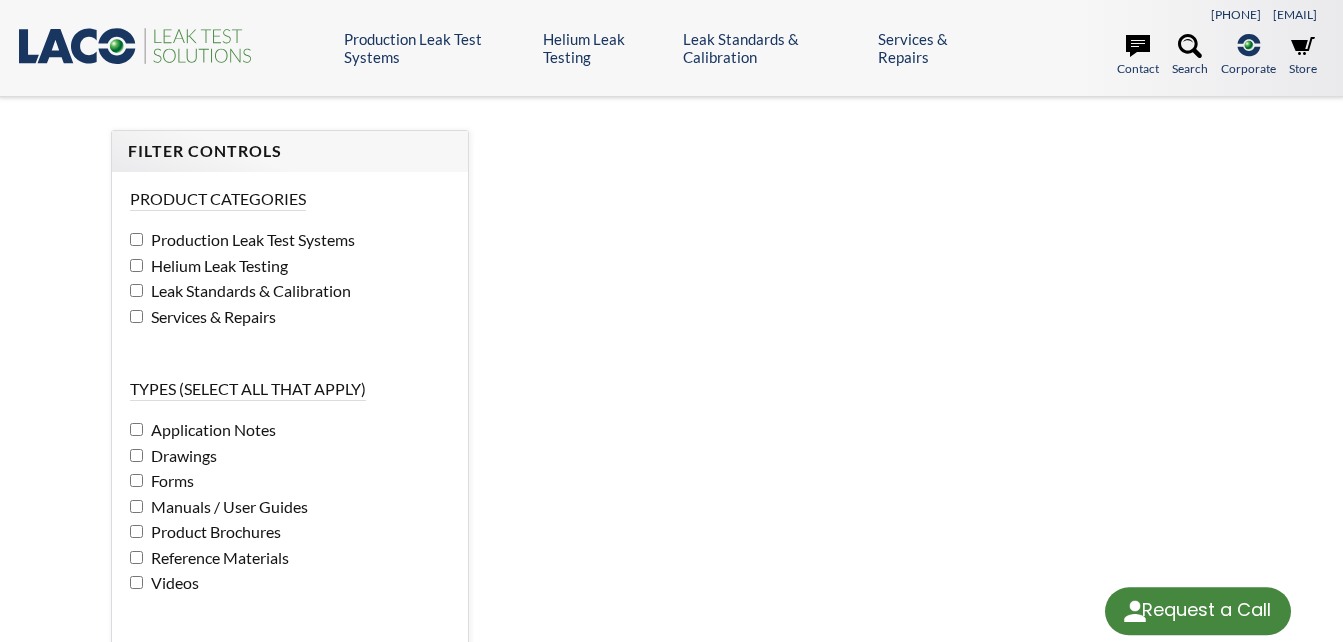 select 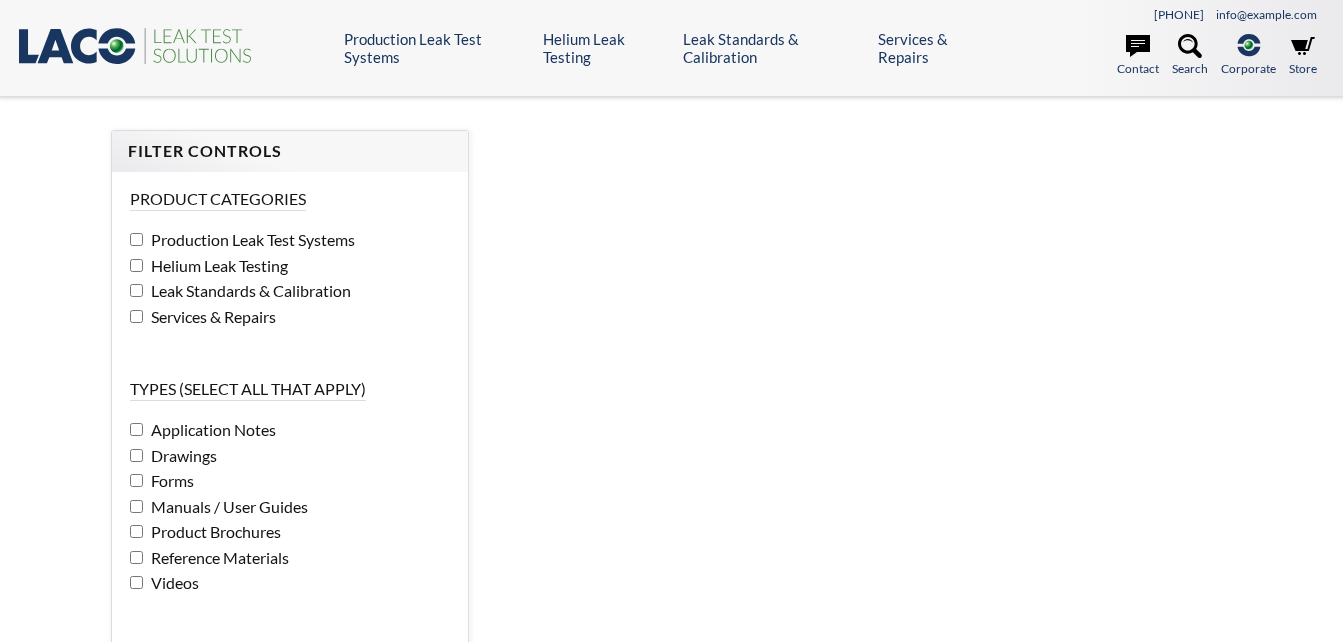 scroll, scrollTop: 0, scrollLeft: 0, axis: both 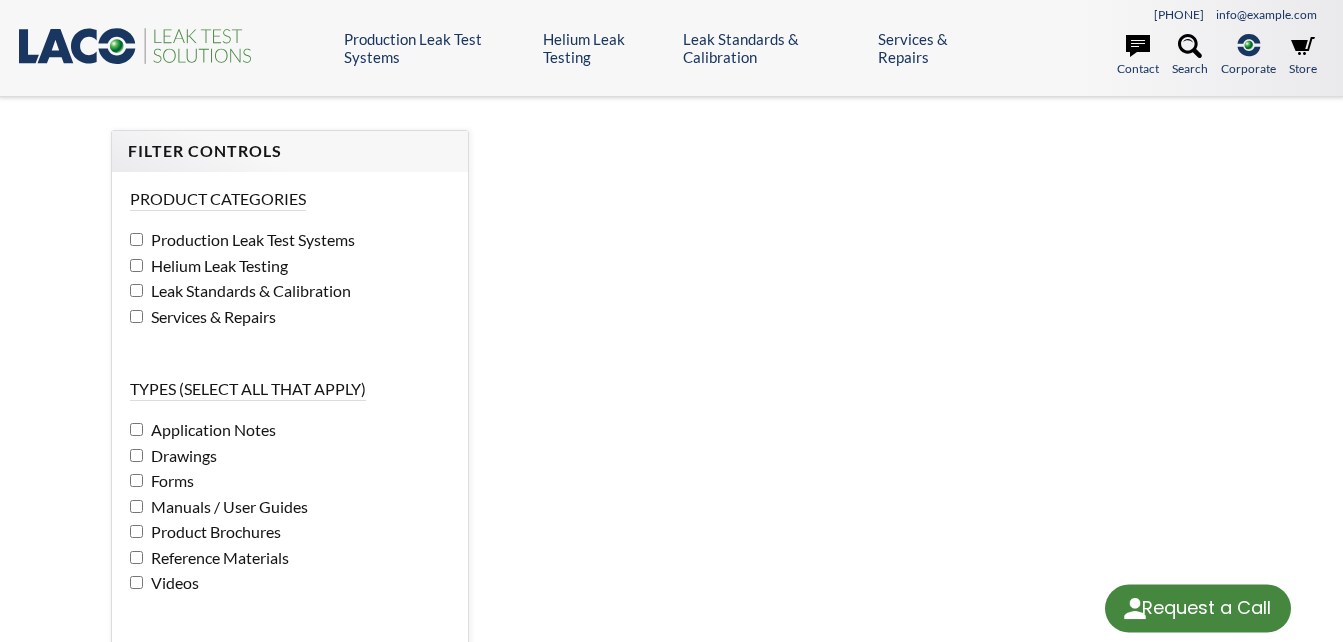 select 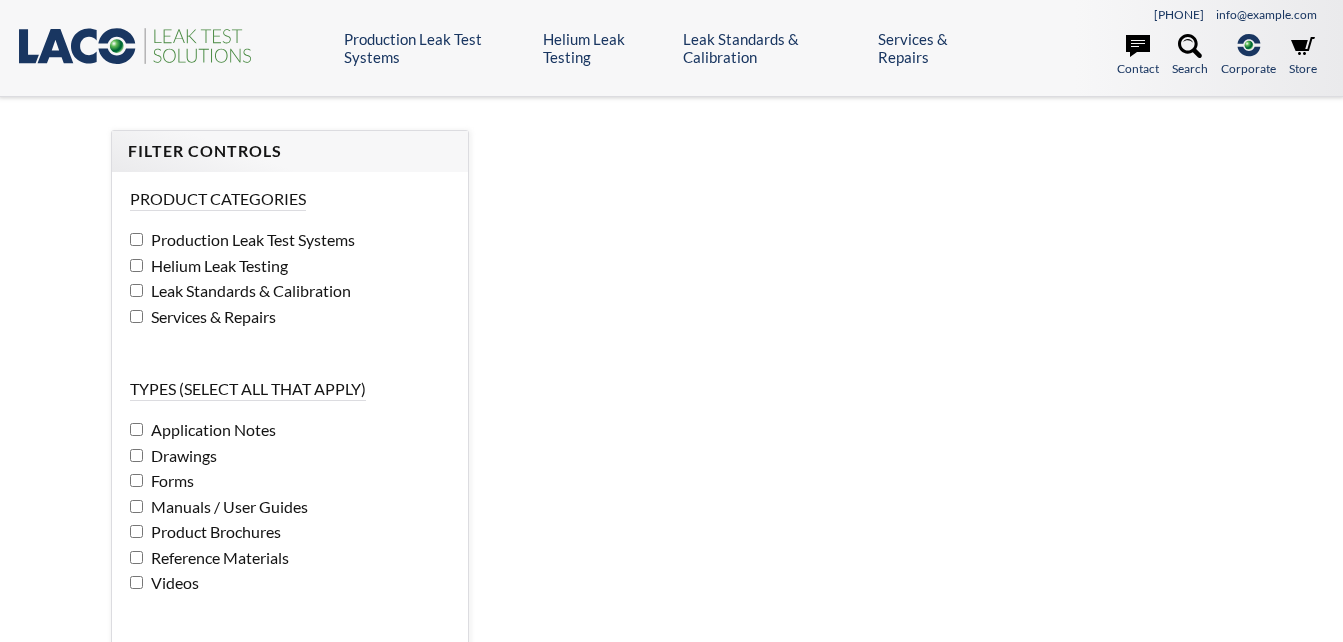 scroll, scrollTop: 0, scrollLeft: 0, axis: both 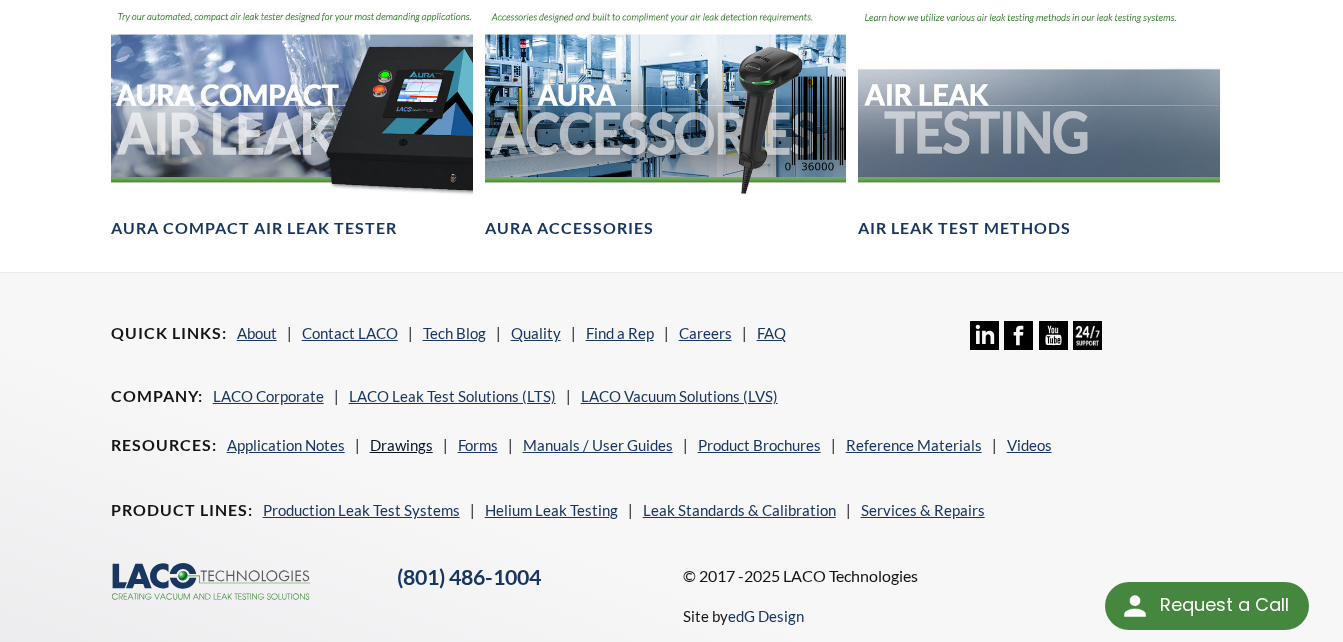 click on "Drawings" at bounding box center (401, 445) 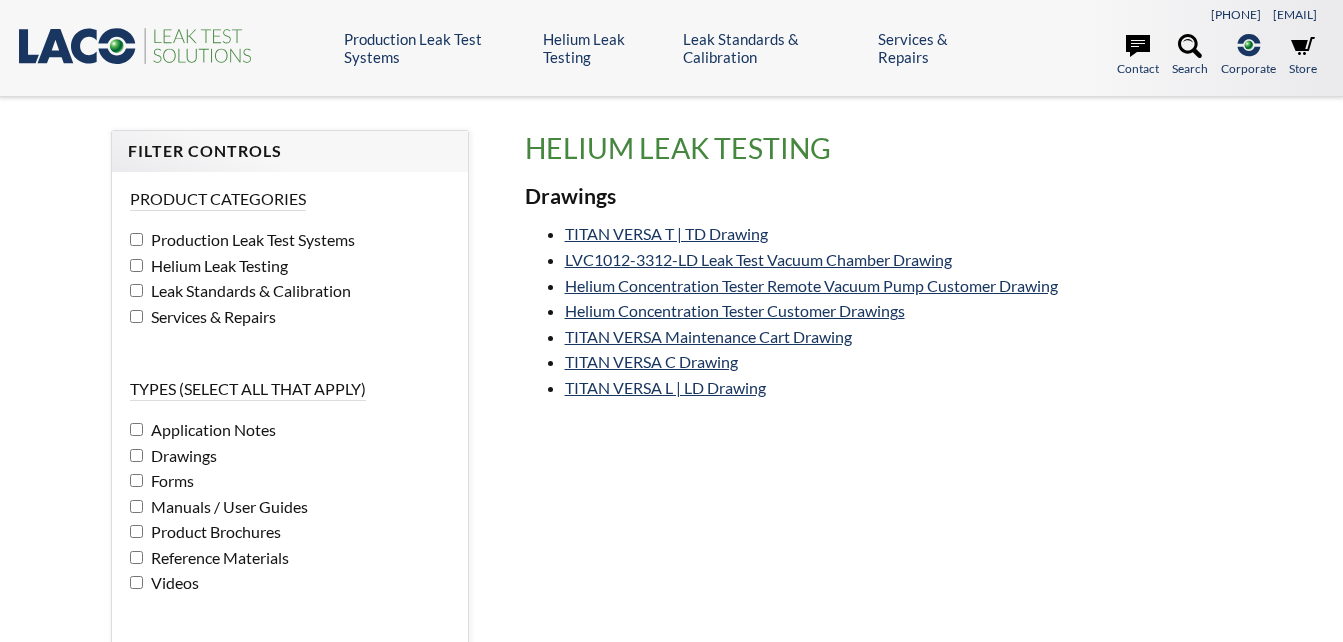 scroll, scrollTop: 0, scrollLeft: 0, axis: both 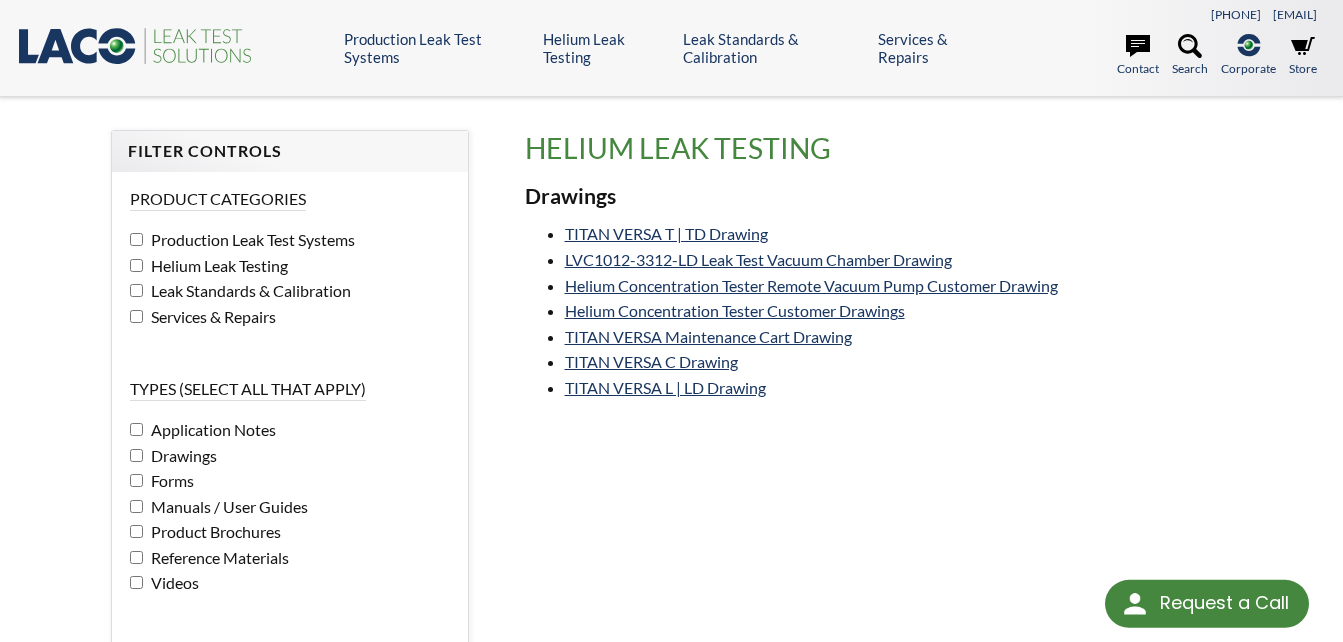 select 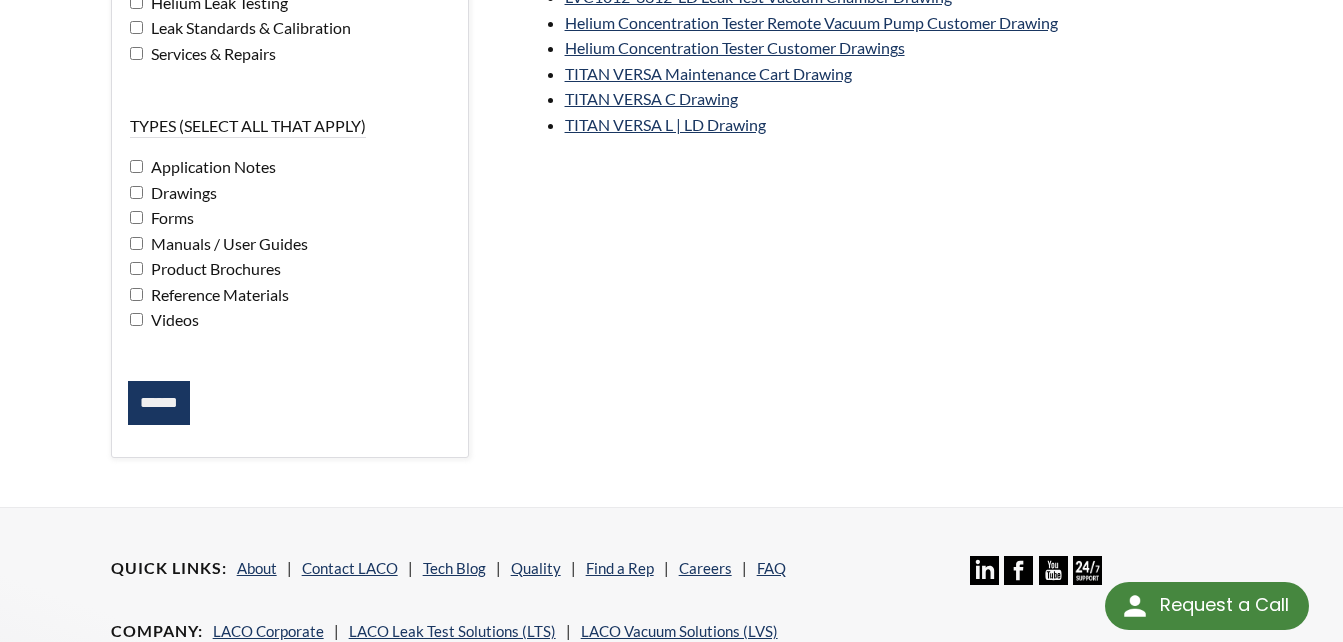 scroll, scrollTop: 264, scrollLeft: 0, axis: vertical 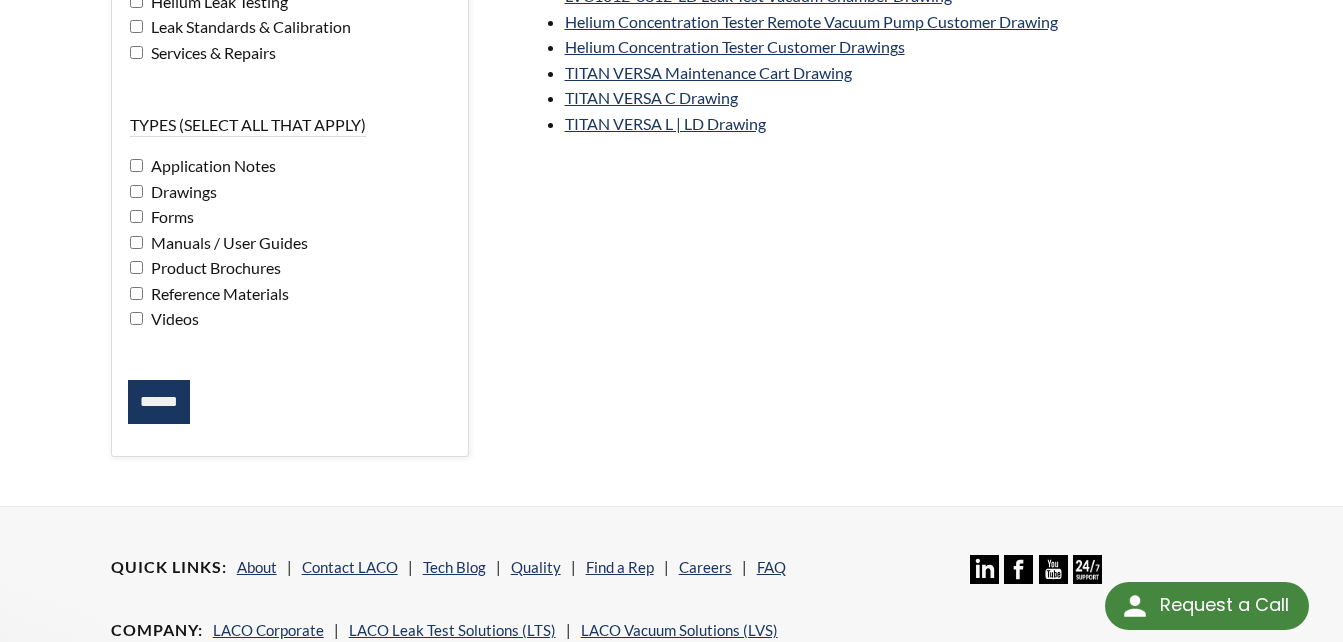 click on "******" at bounding box center (159, 402) 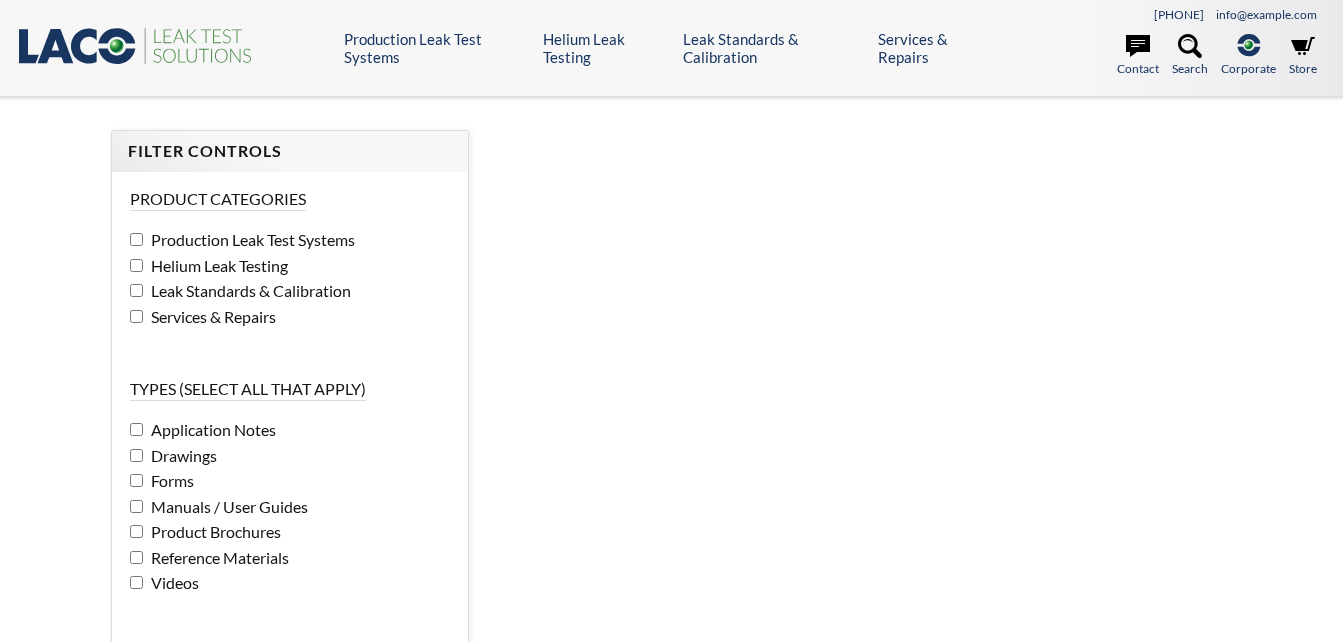 scroll, scrollTop: 0, scrollLeft: 0, axis: both 